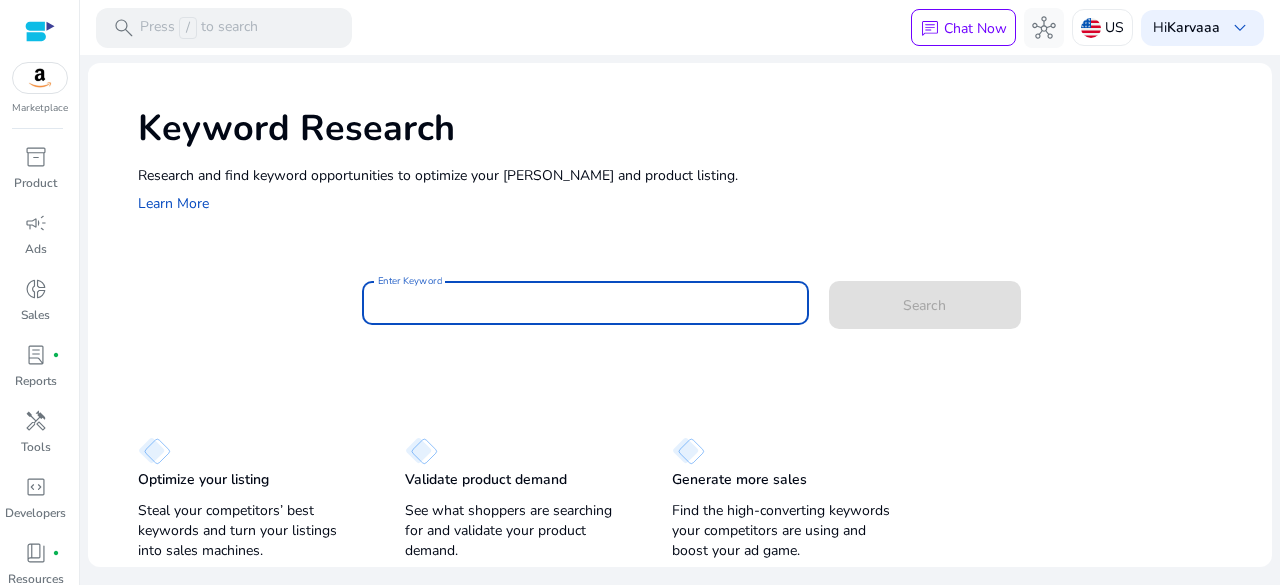 scroll, scrollTop: 0, scrollLeft: 0, axis: both 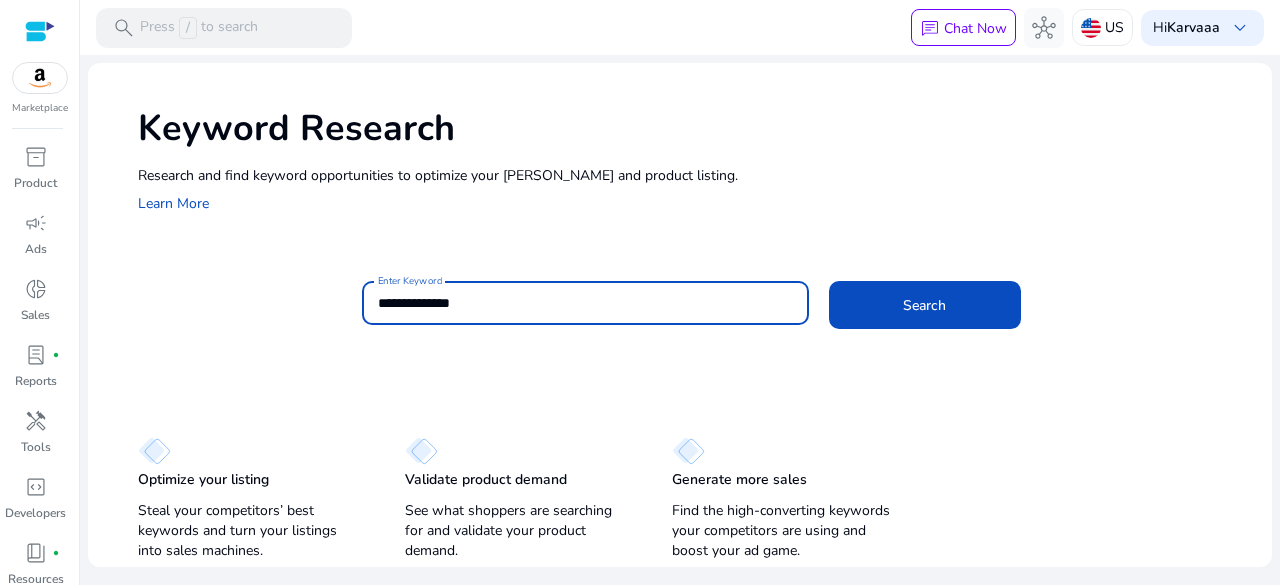 click on "Search" 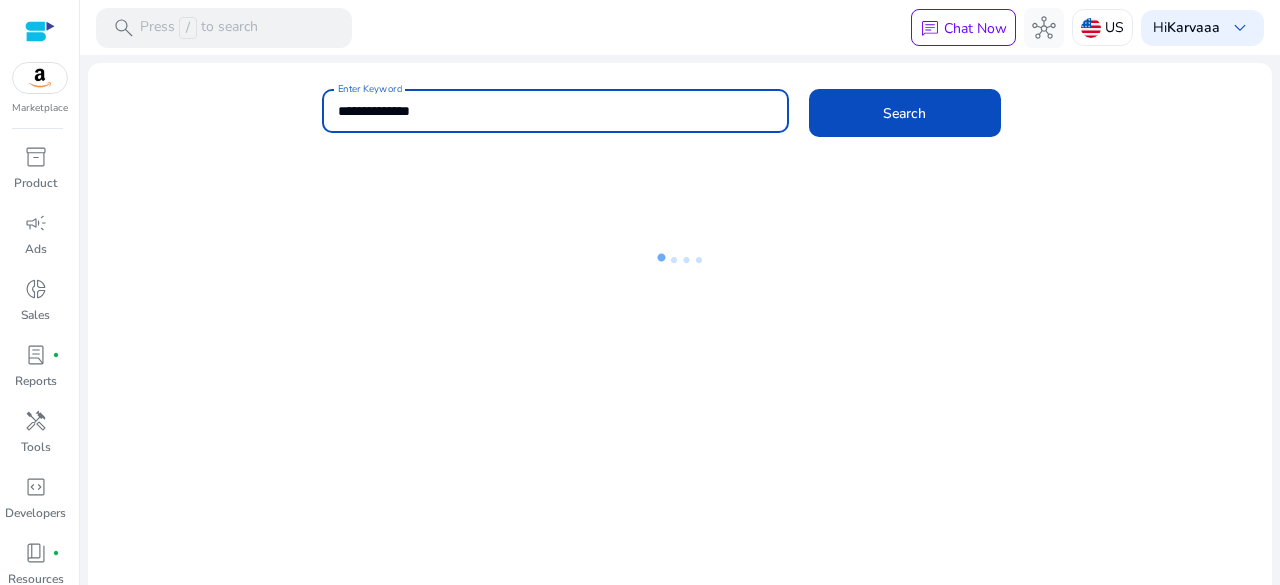 click on "**********" at bounding box center (555, 111) 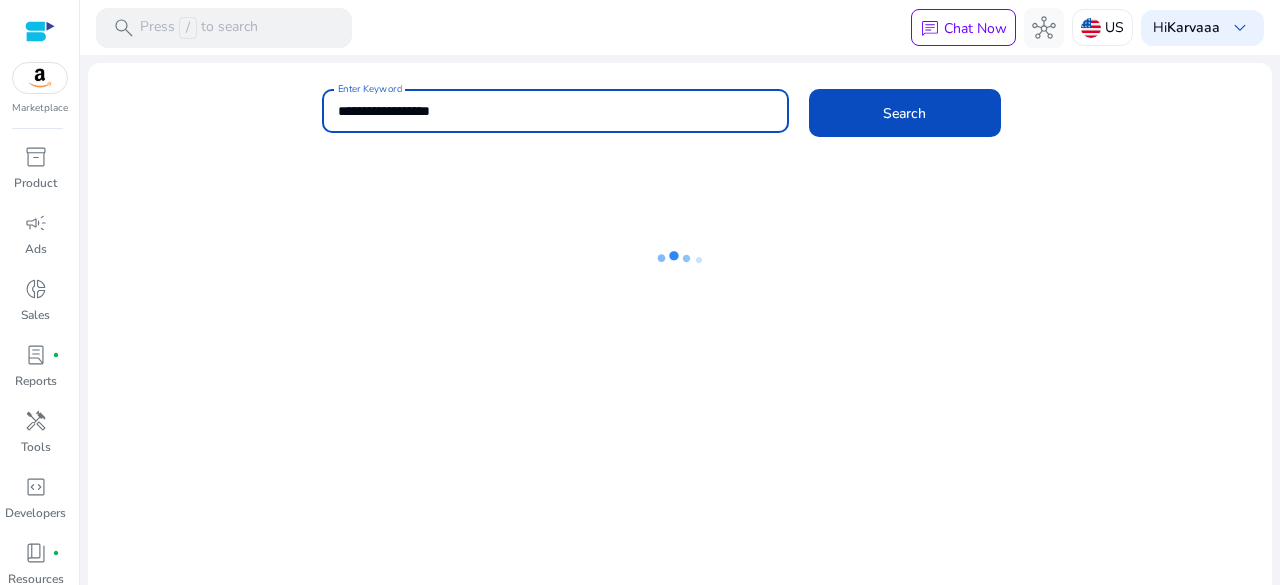 click on "**********" at bounding box center [555, 111] 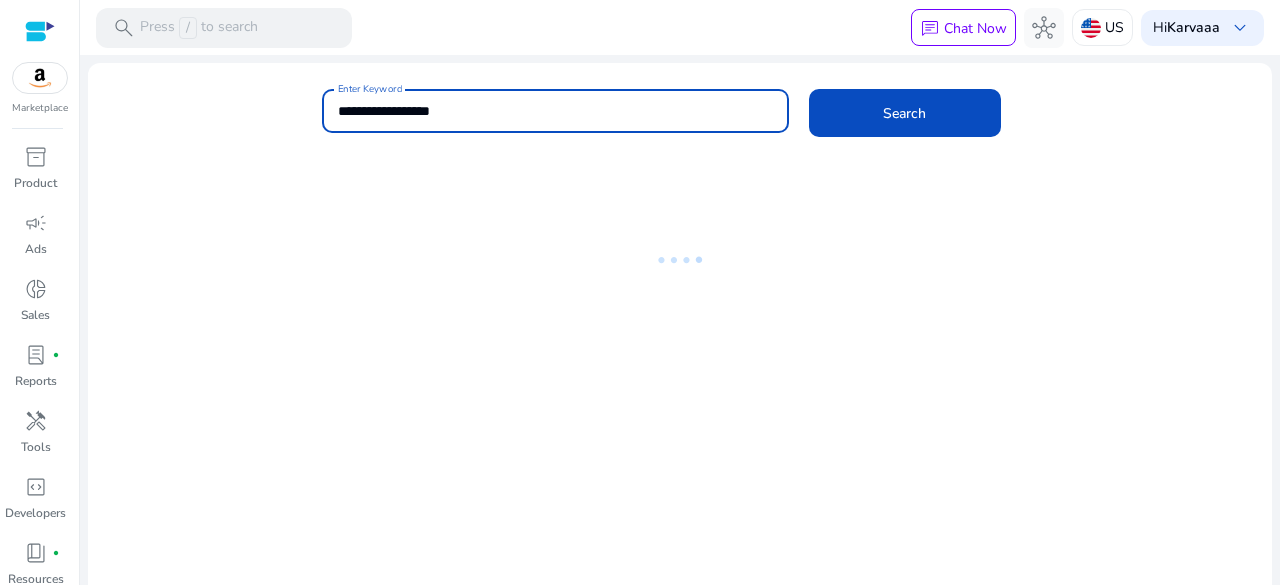 type on "**********" 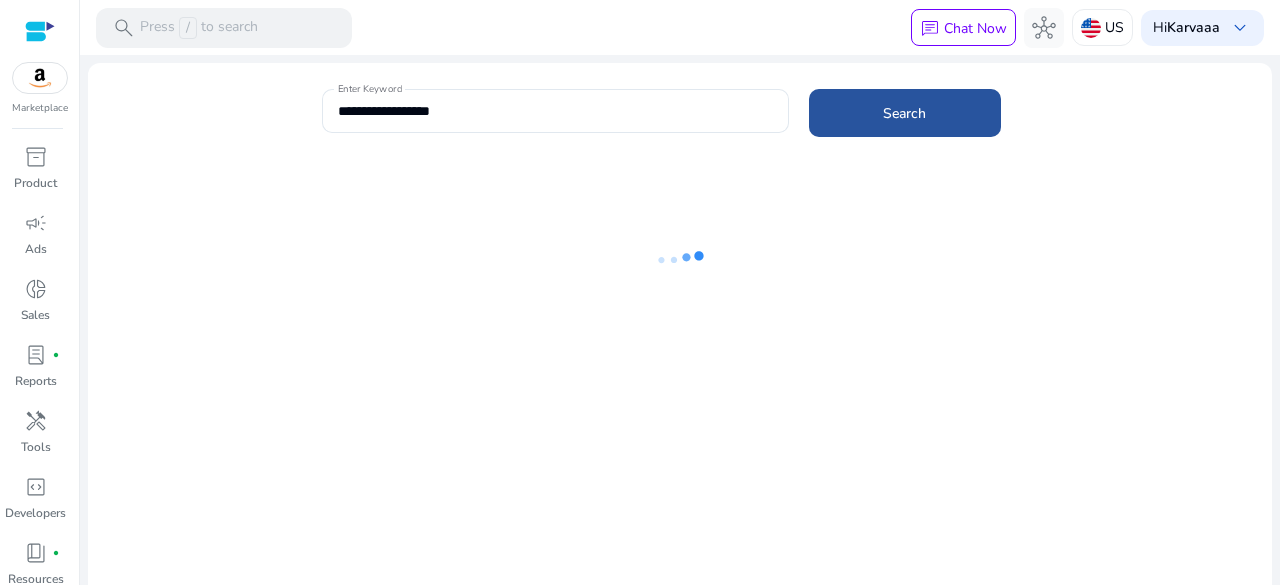 click 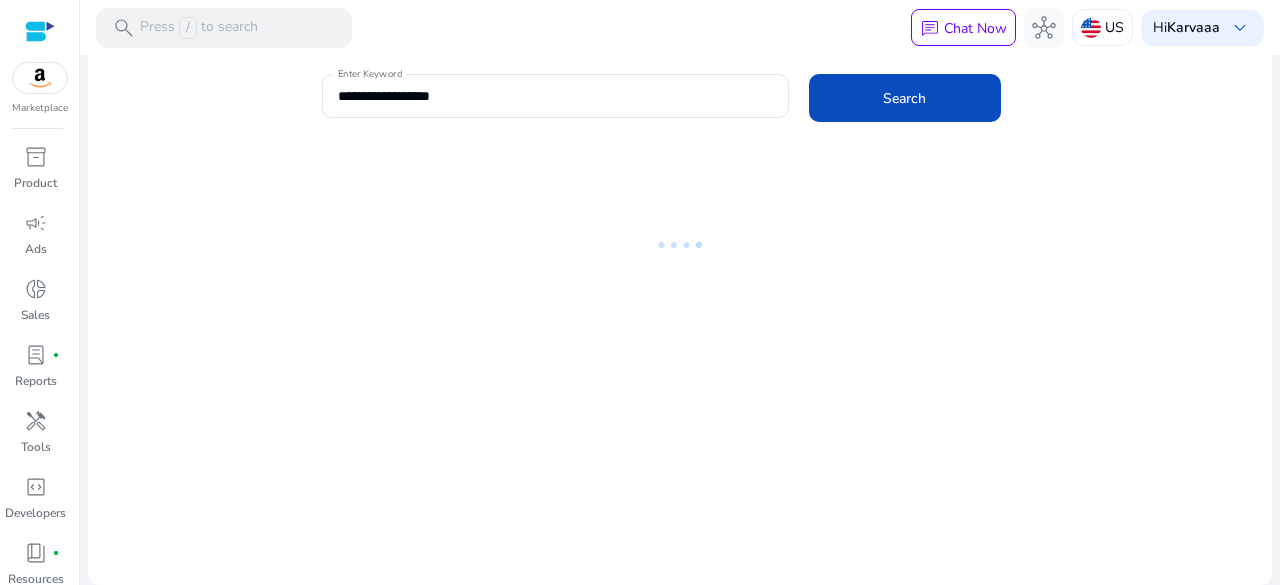 scroll, scrollTop: 0, scrollLeft: 0, axis: both 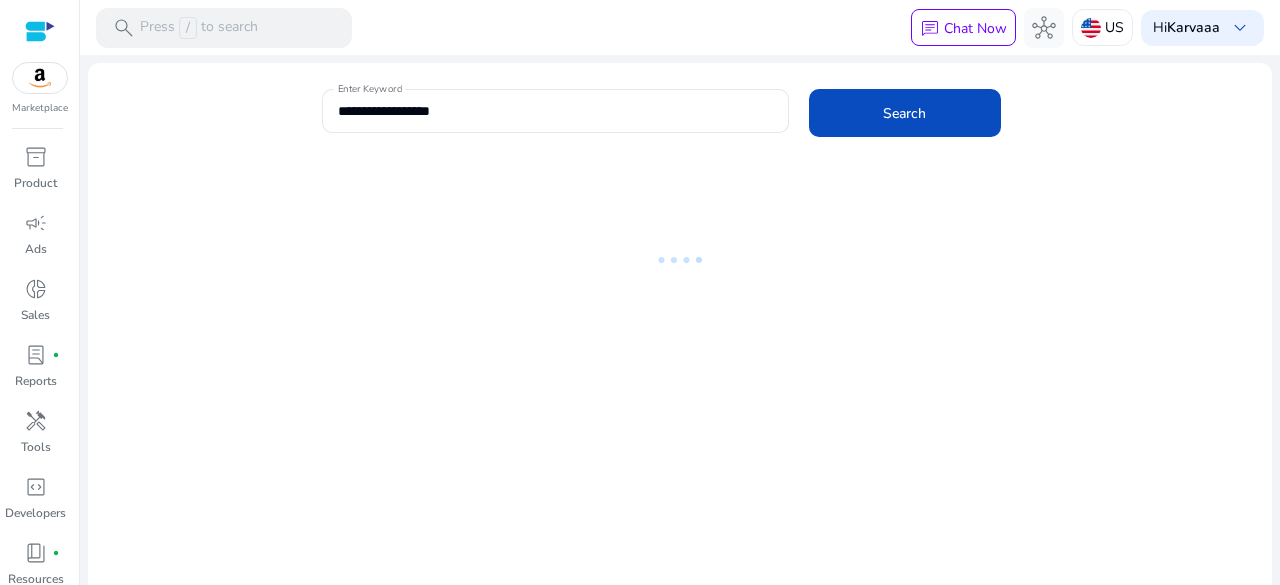 click at bounding box center [40, 31] 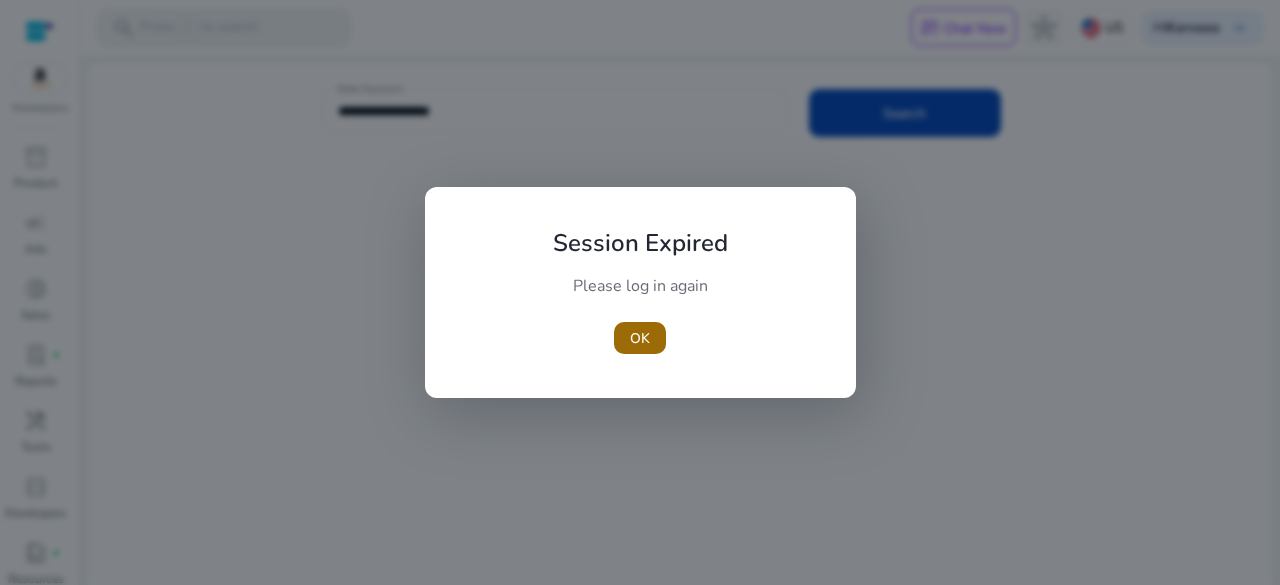 click at bounding box center [640, 338] 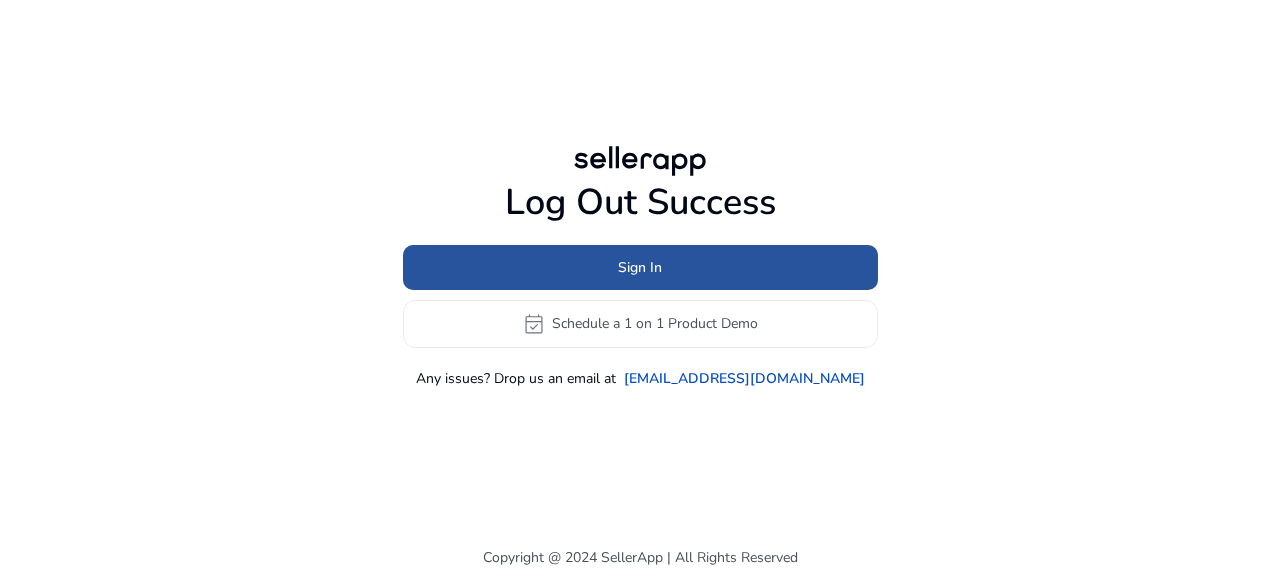click 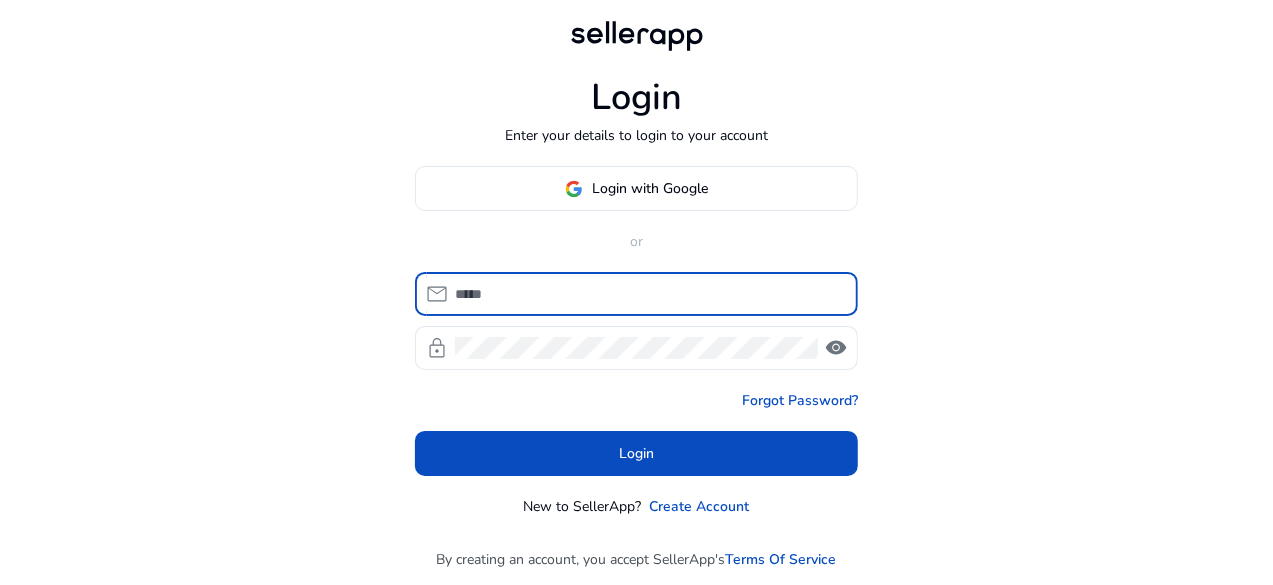 click at bounding box center [648, 294] 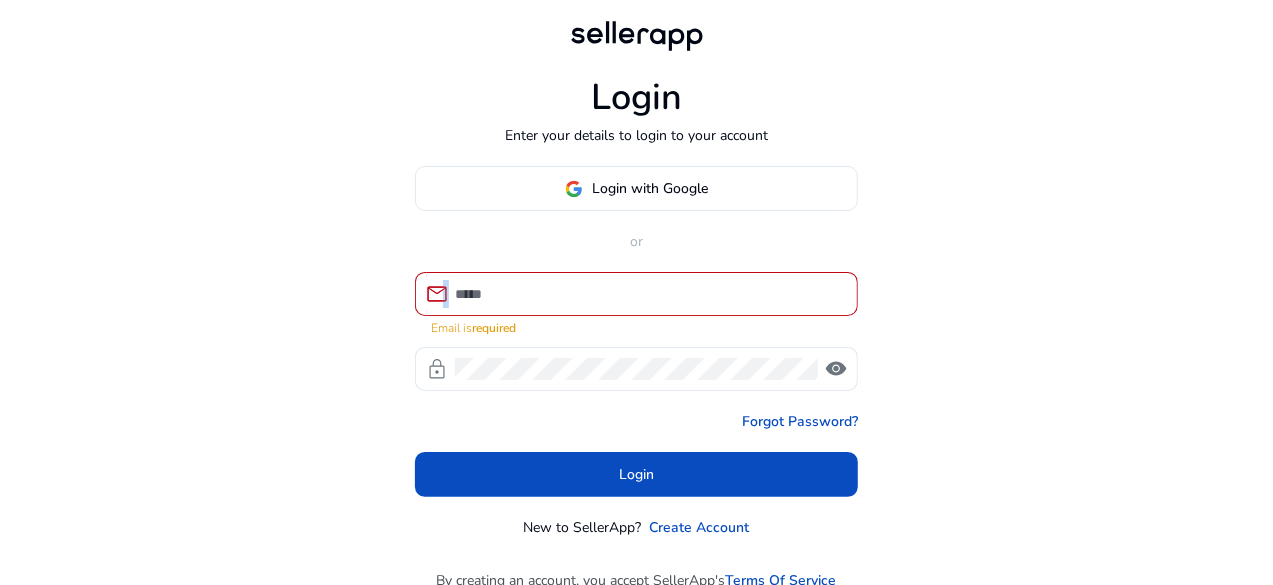drag, startPoint x: 440, startPoint y: 295, endPoint x: 503, endPoint y: 294, distance: 63.007935 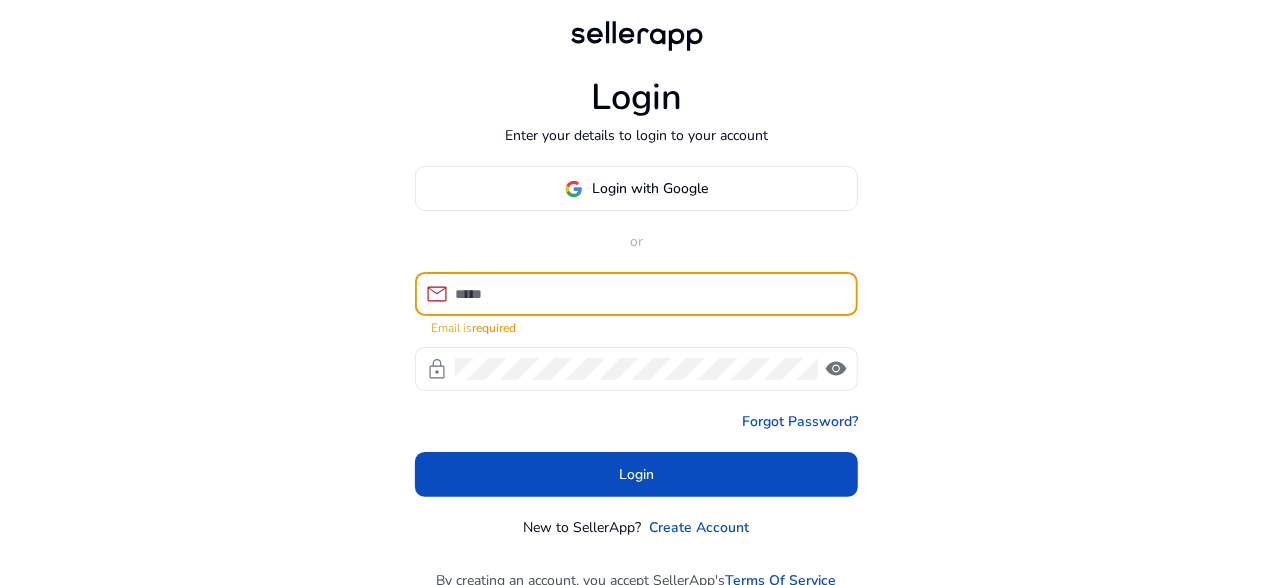 click at bounding box center [648, 294] 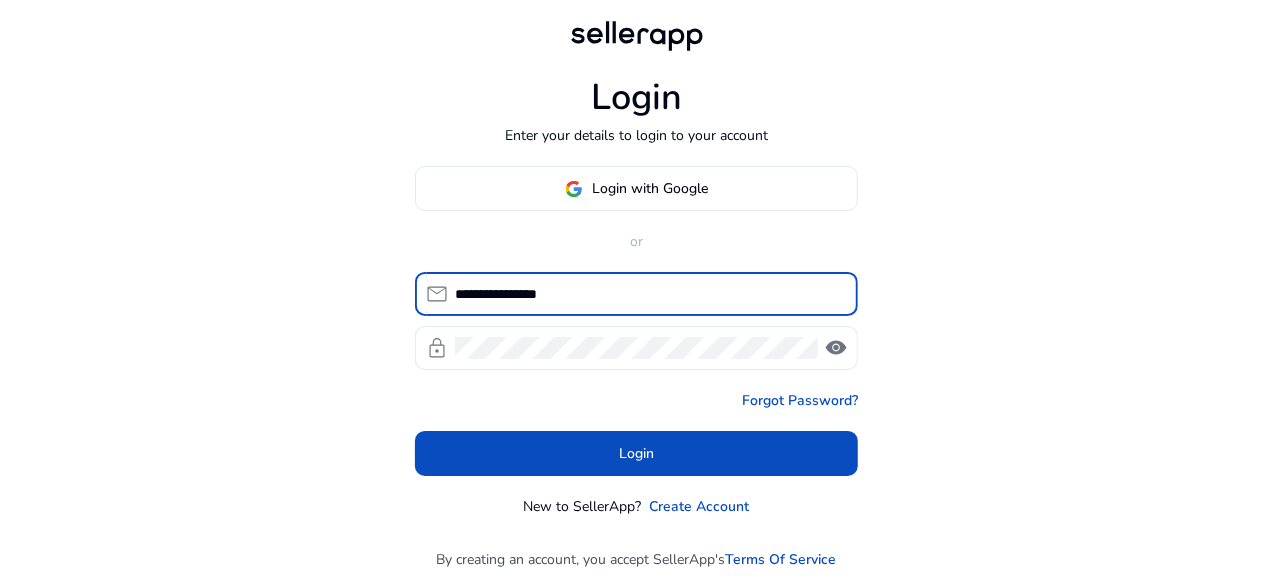 type on "**********" 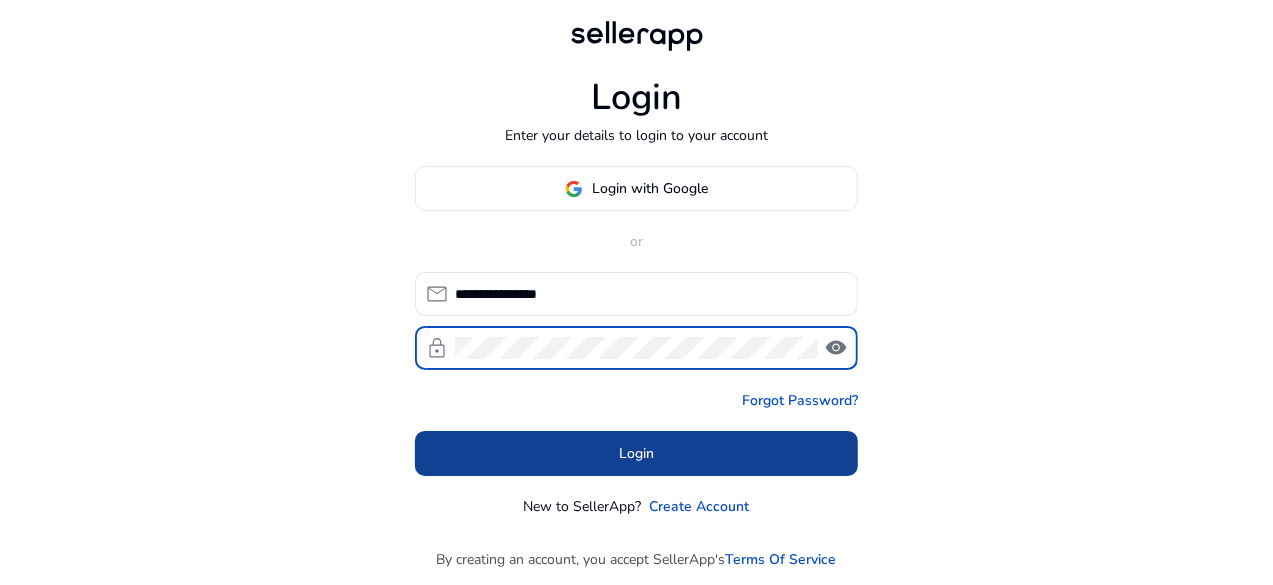 click at bounding box center [636, 454] 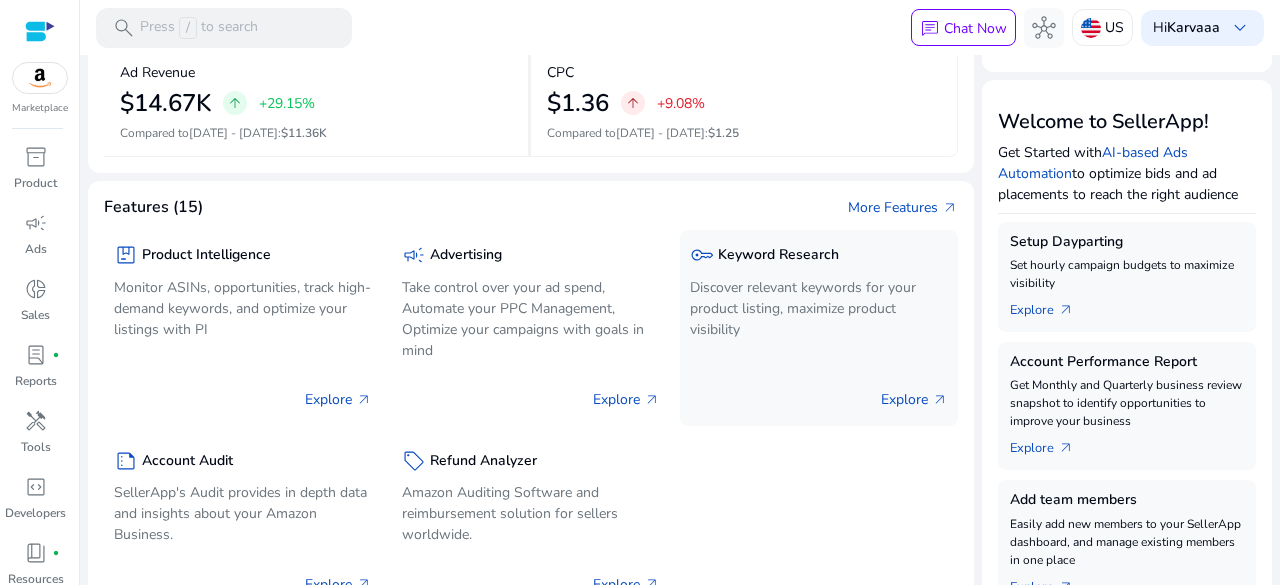 scroll, scrollTop: 199, scrollLeft: 0, axis: vertical 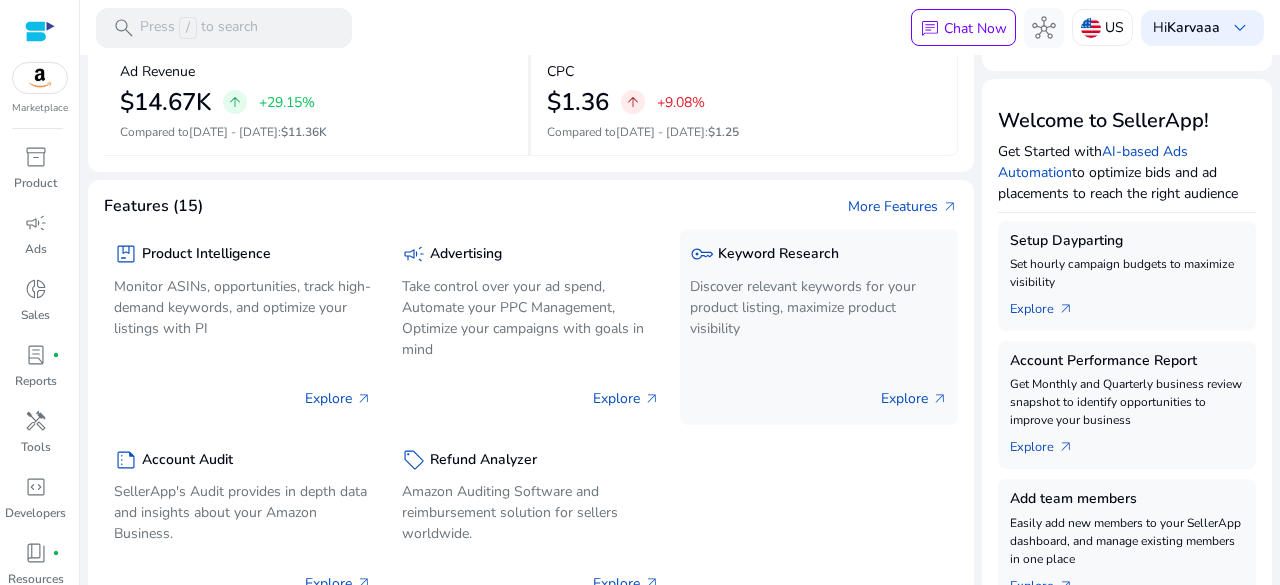 click on "Discover relevant keywords for your product listing, maximize product visibility" 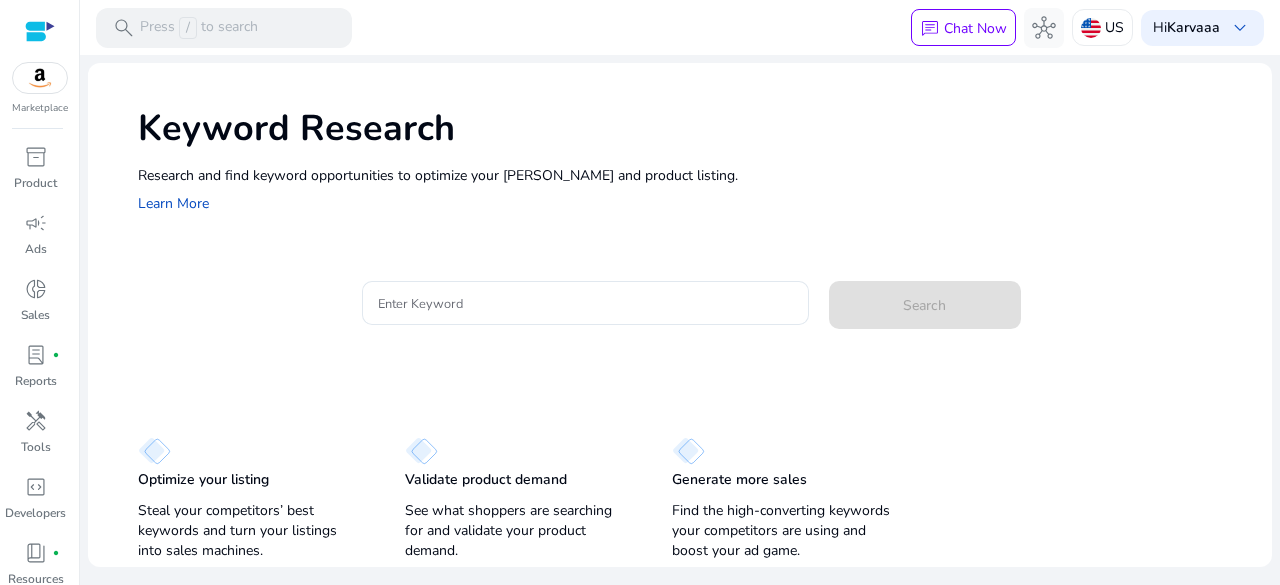 scroll, scrollTop: 0, scrollLeft: 0, axis: both 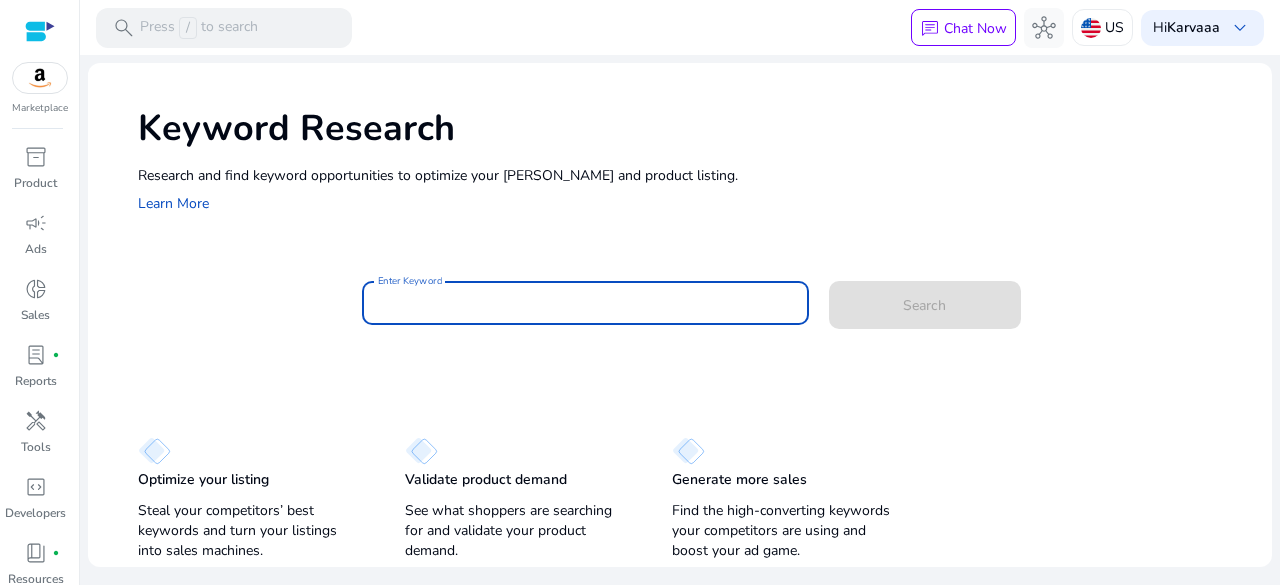 click on "Enter Keyword" at bounding box center [585, 303] 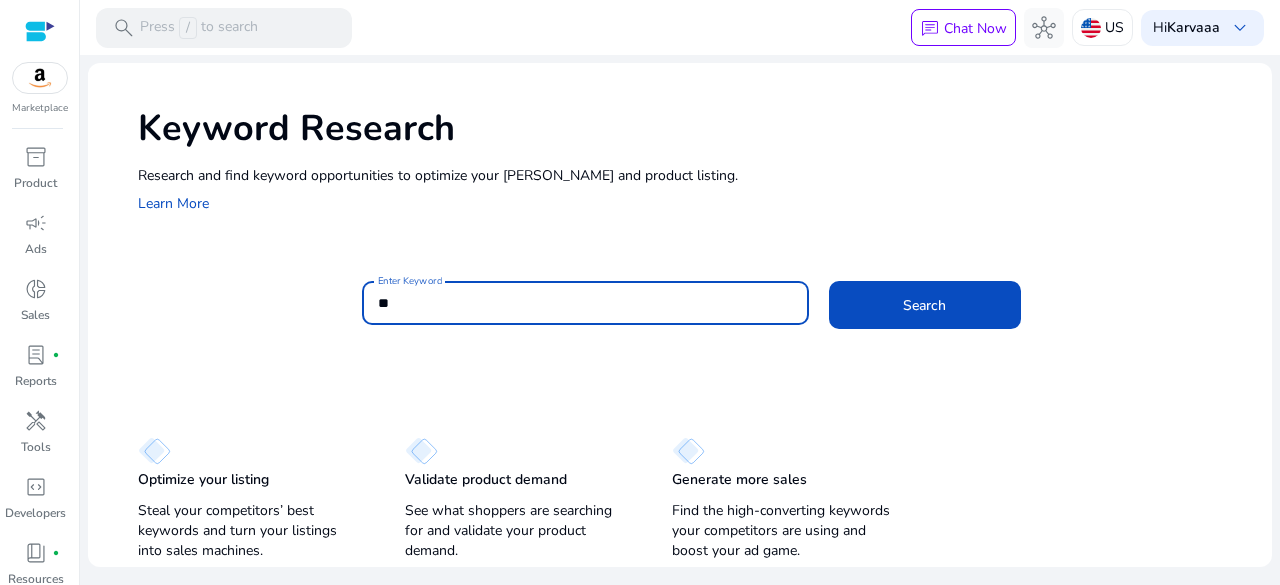 type on "*" 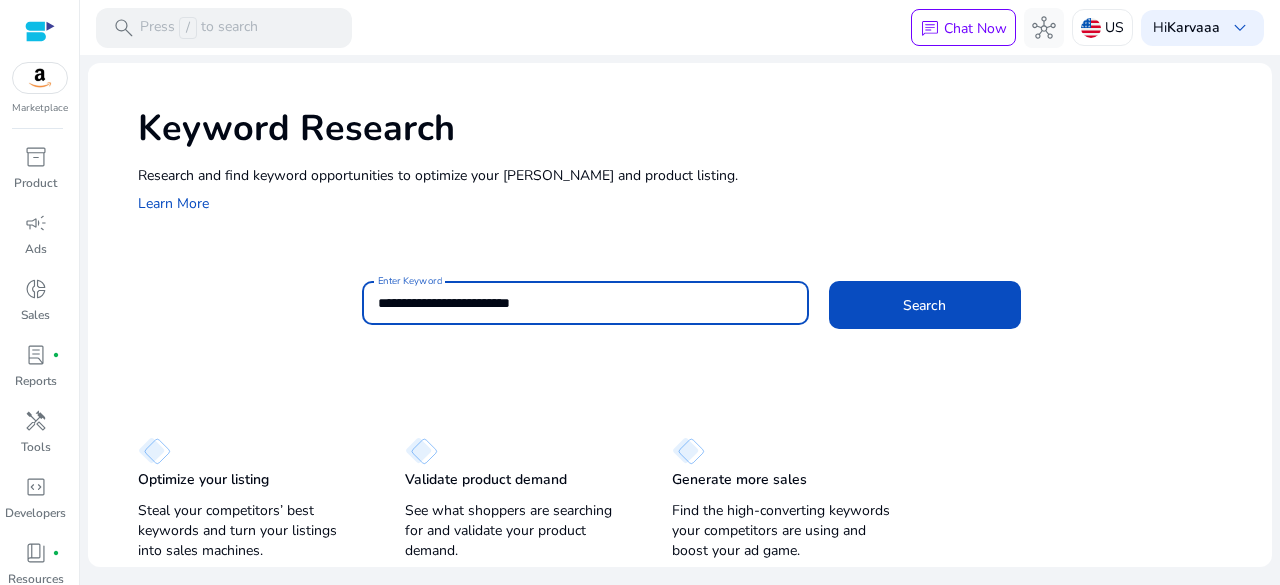 type on "**********" 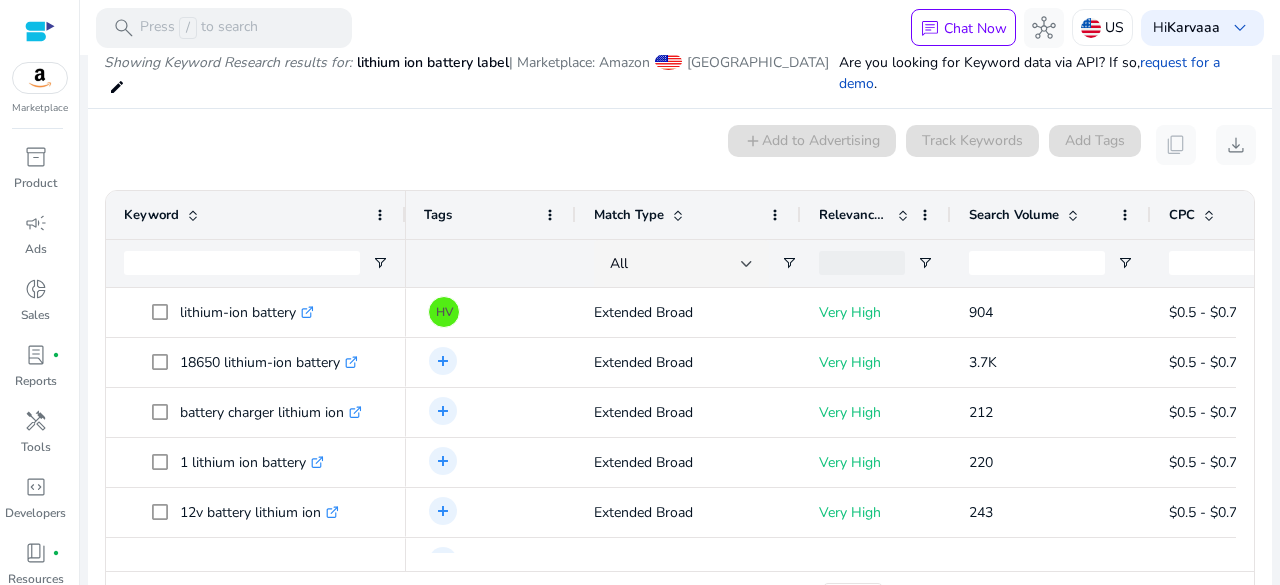 scroll, scrollTop: 170, scrollLeft: 0, axis: vertical 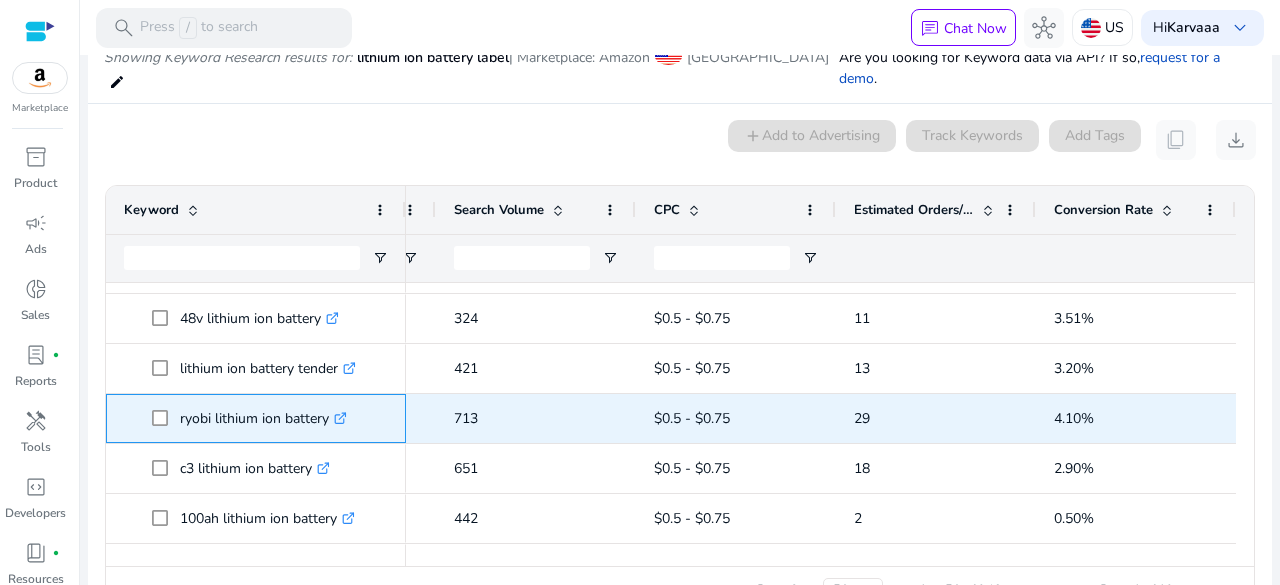 drag, startPoint x: 178, startPoint y: 405, endPoint x: 343, endPoint y: 409, distance: 165.04848 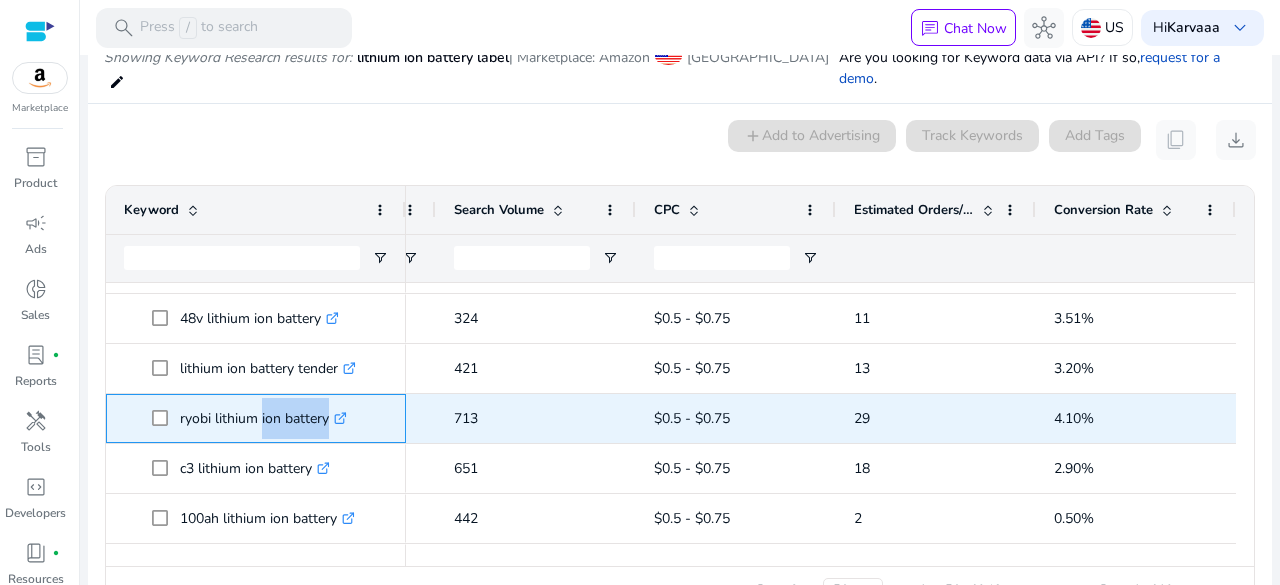 drag, startPoint x: 334, startPoint y: 408, endPoint x: 253, endPoint y: 393, distance: 82.37718 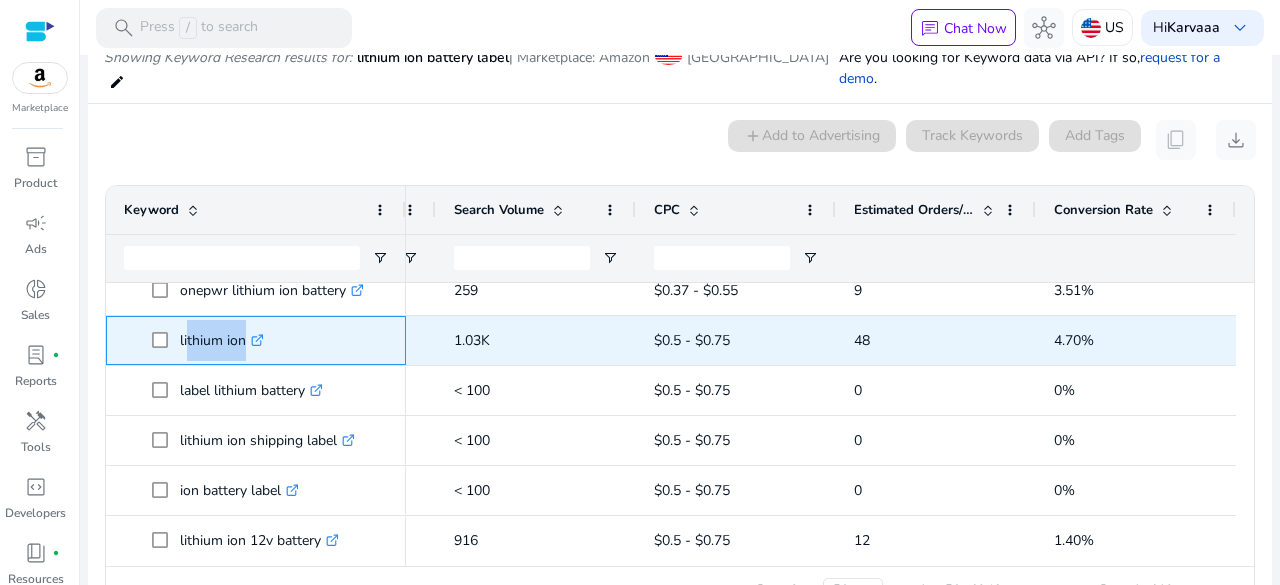 drag, startPoint x: 241, startPoint y: 319, endPoint x: 183, endPoint y: 326, distance: 58.420887 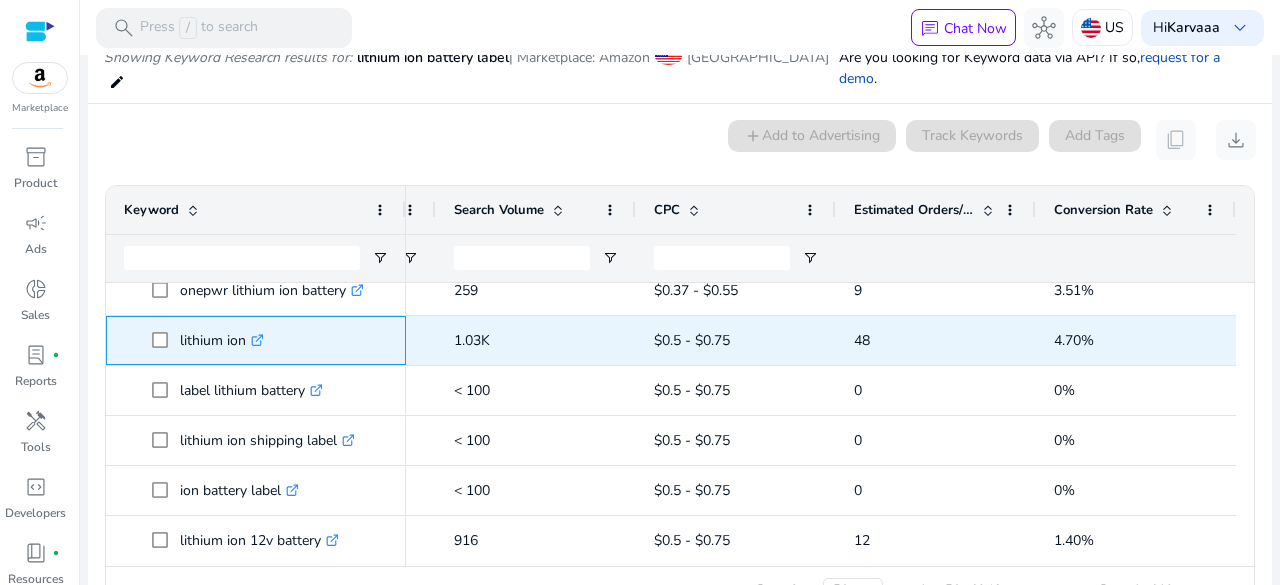 click at bounding box center (166, 340) 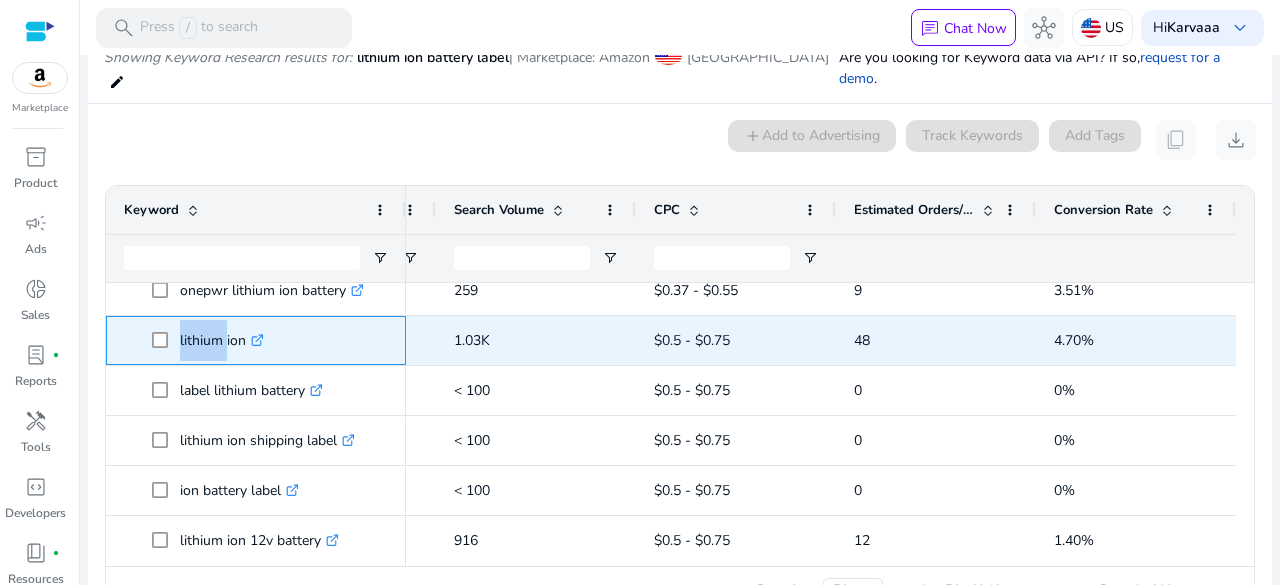 drag, startPoint x: 173, startPoint y: 326, endPoint x: 199, endPoint y: 330, distance: 26.305893 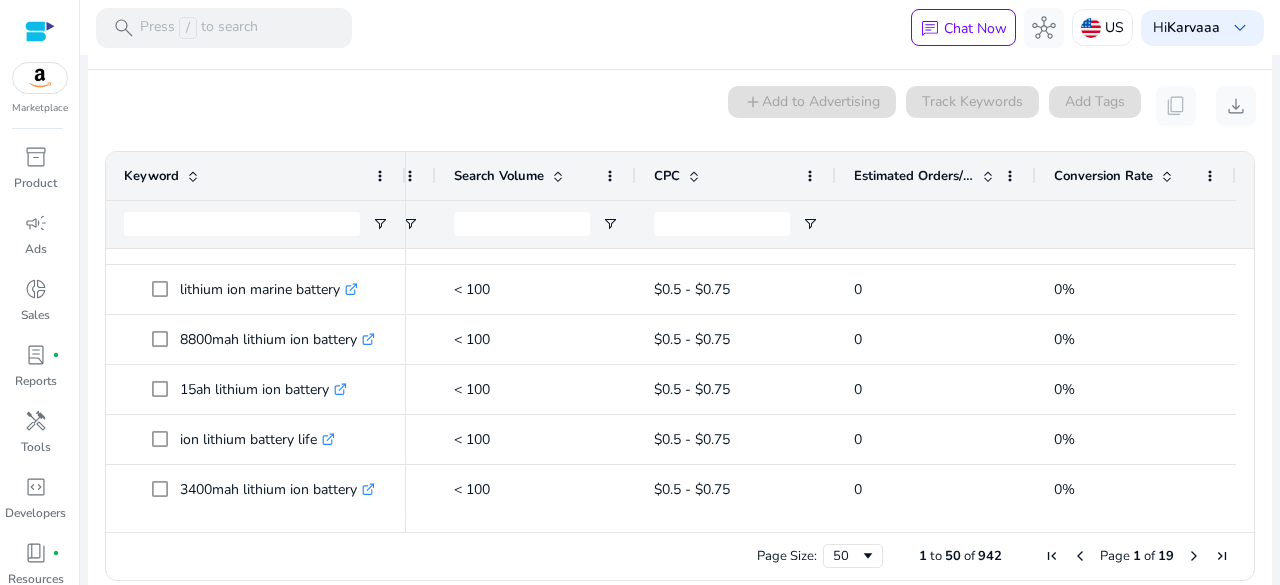 click on "Page Size:
50
1
to
50
of
942
Page
1
of
19" at bounding box center [680, 556] 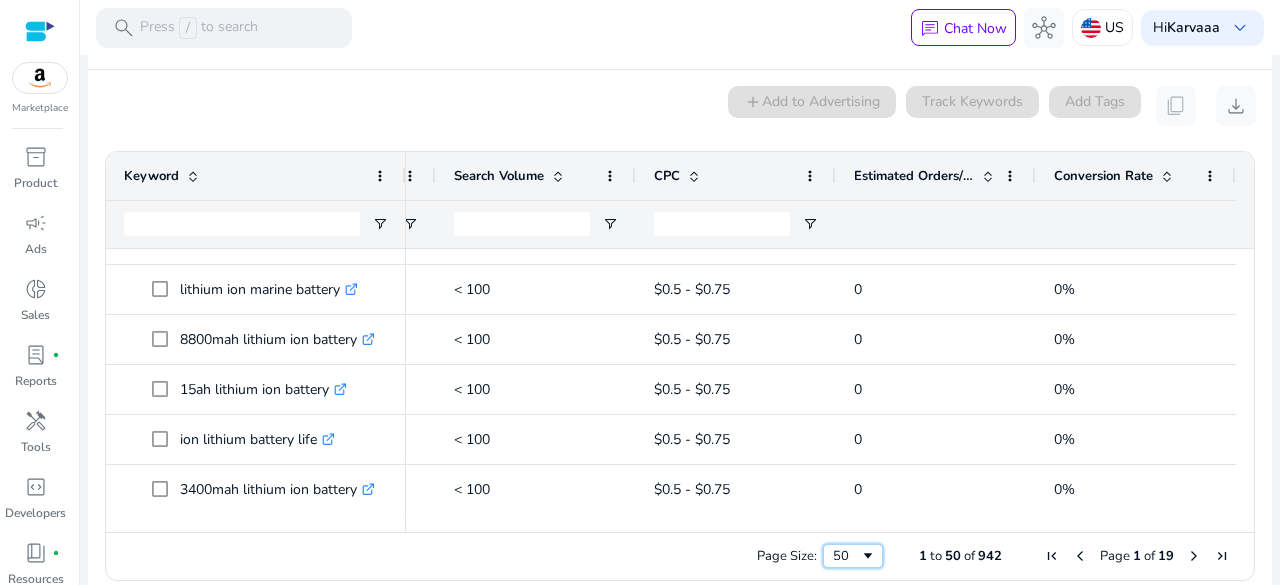 click on "50" at bounding box center [846, 556] 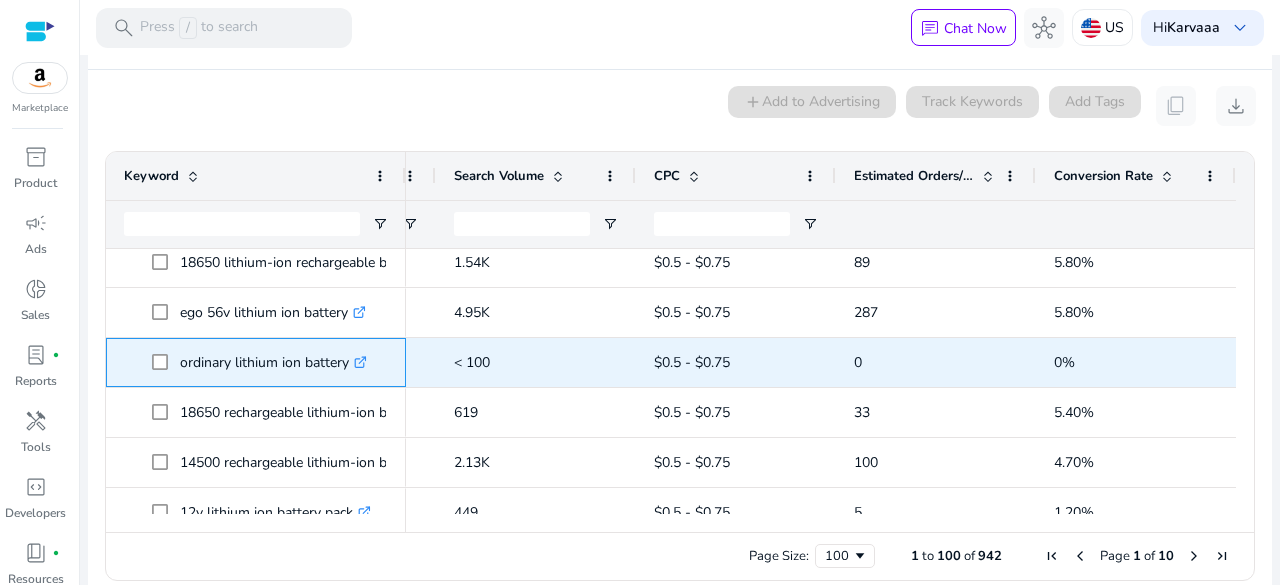 click on "ordinary lithium ion battery  .st0{fill:#2c8af8}" at bounding box center (273, 362) 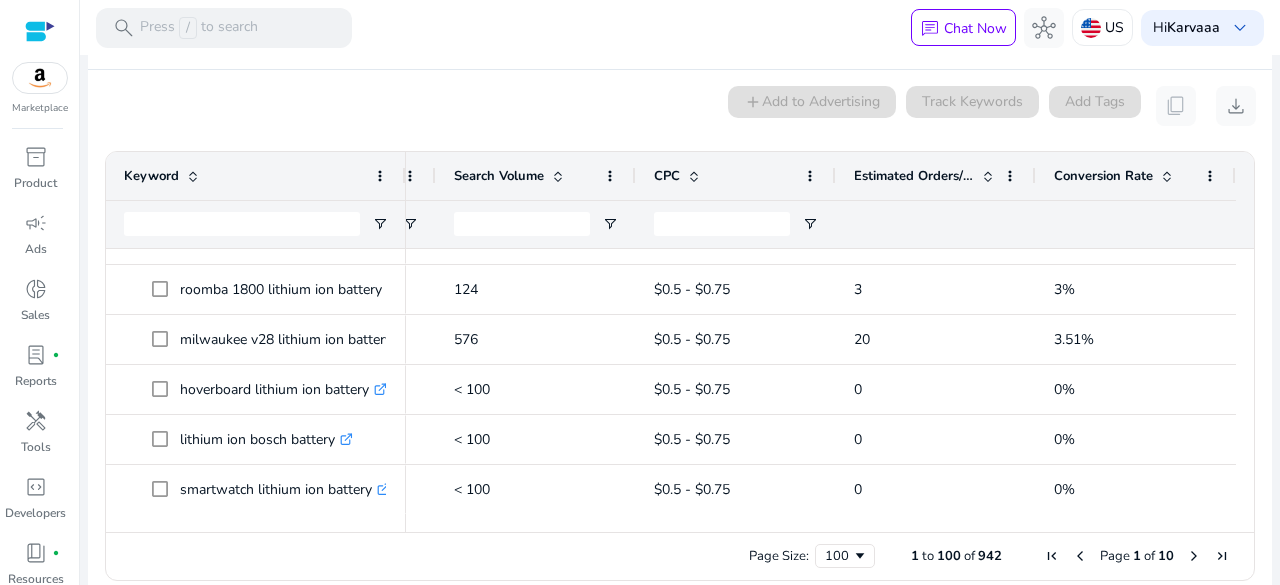click at bounding box center (1194, 556) 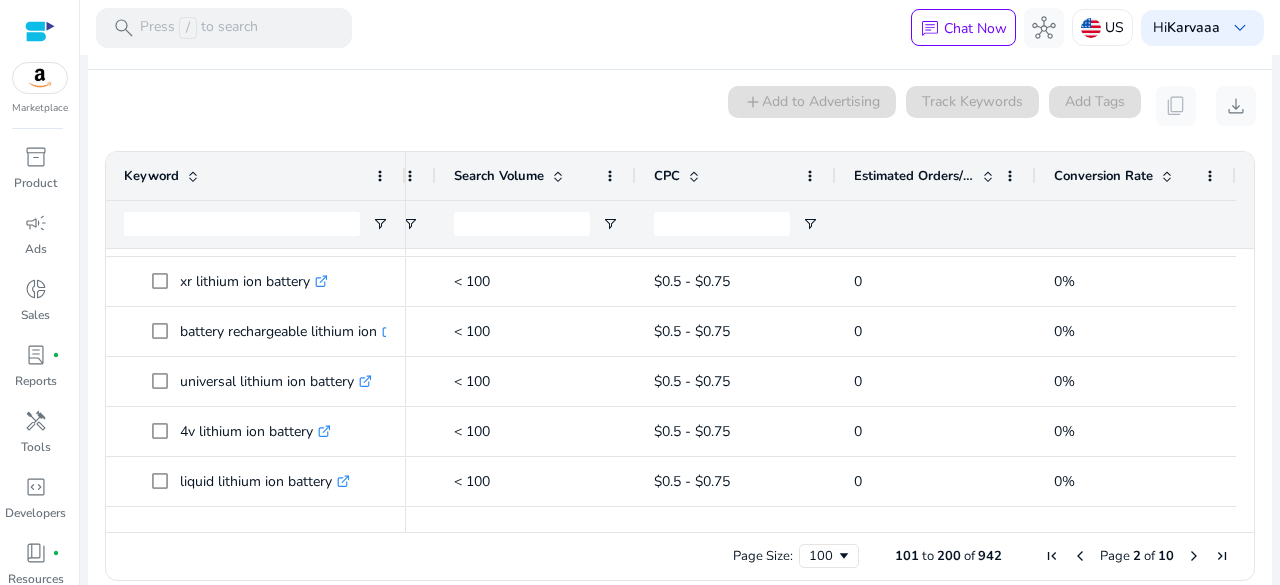 click at bounding box center [1194, 556] 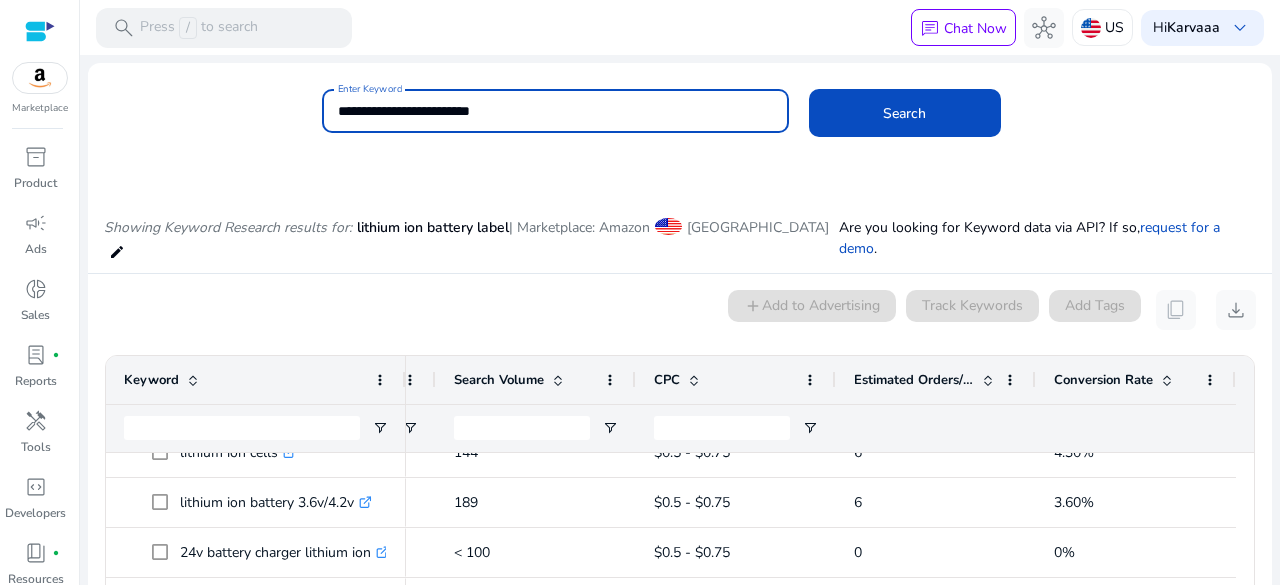 drag, startPoint x: 526, startPoint y: 100, endPoint x: 326, endPoint y: 103, distance: 200.02249 